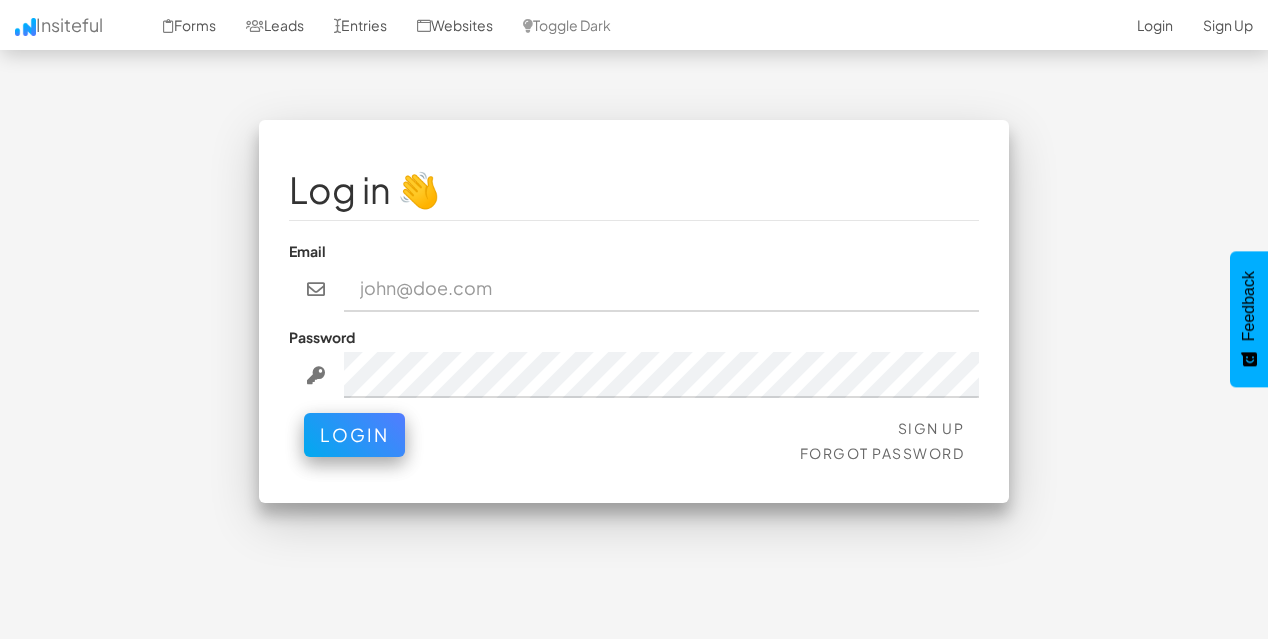 scroll, scrollTop: 0, scrollLeft: 0, axis: both 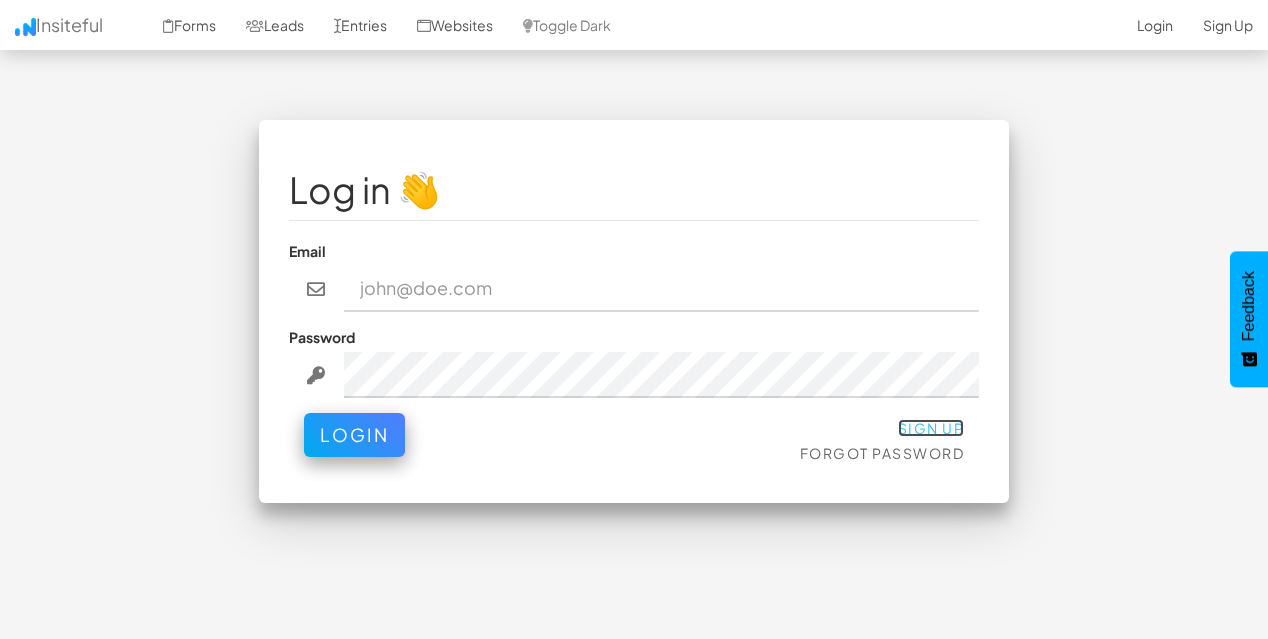 click on "Sign Up" at bounding box center [931, 428] 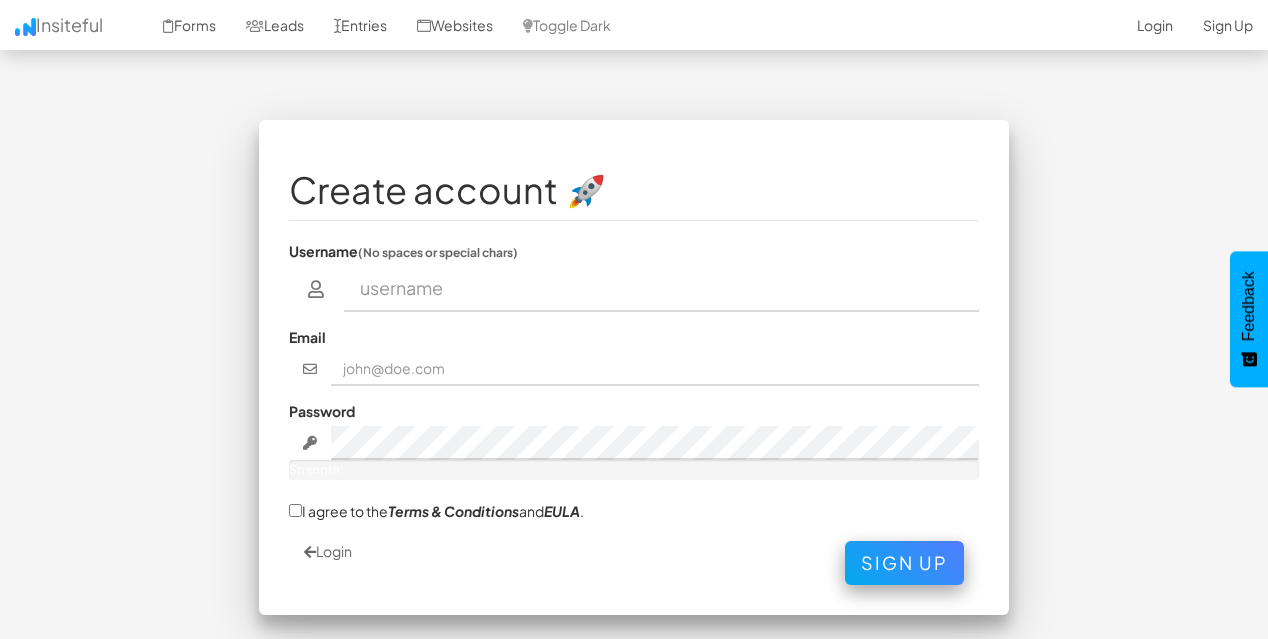scroll, scrollTop: 0, scrollLeft: 0, axis: both 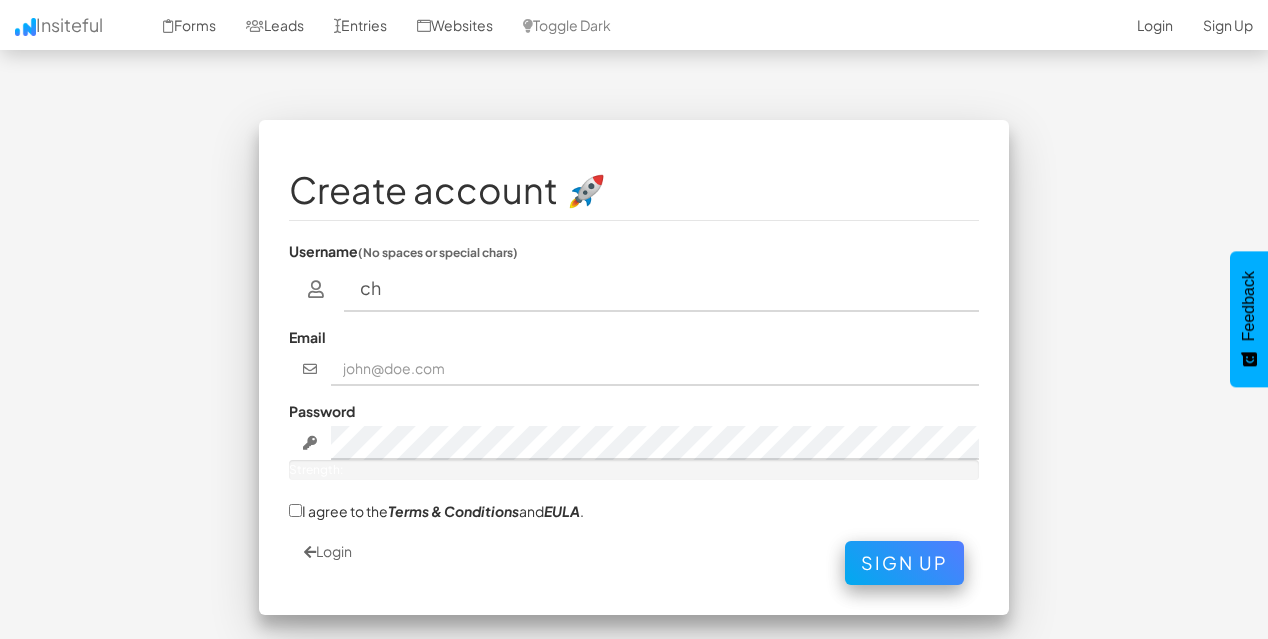 type on "[FIRST]" 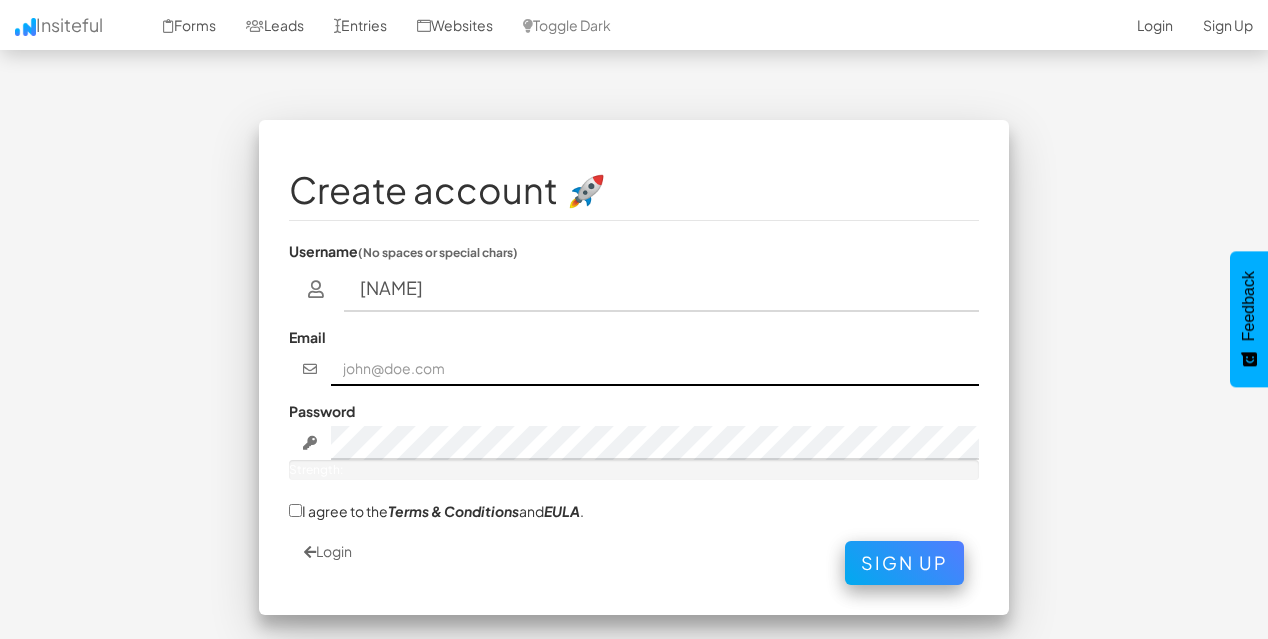 click at bounding box center [655, 369] 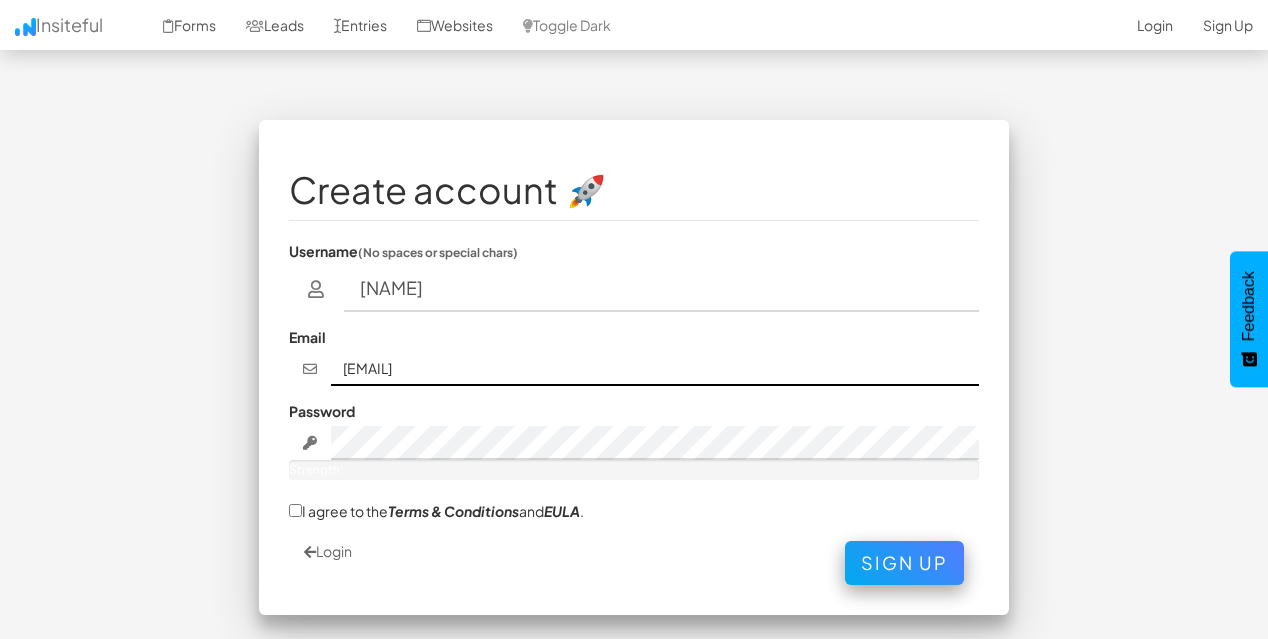 type on "[EMAIL]" 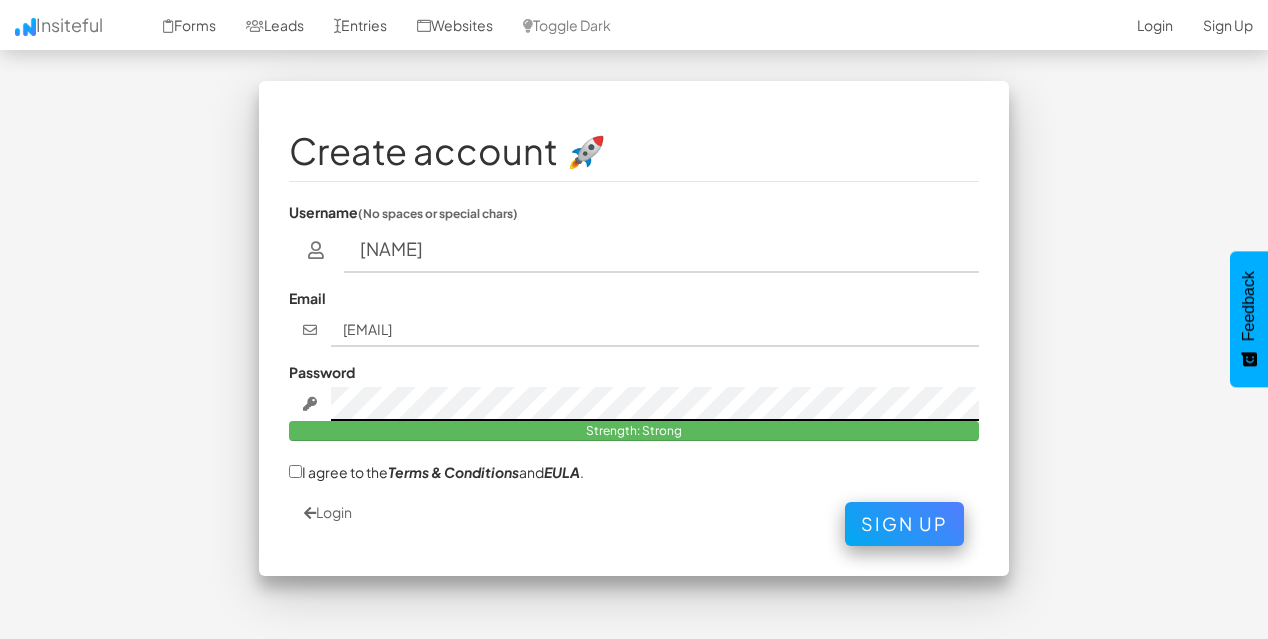 scroll, scrollTop: 74, scrollLeft: 0, axis: vertical 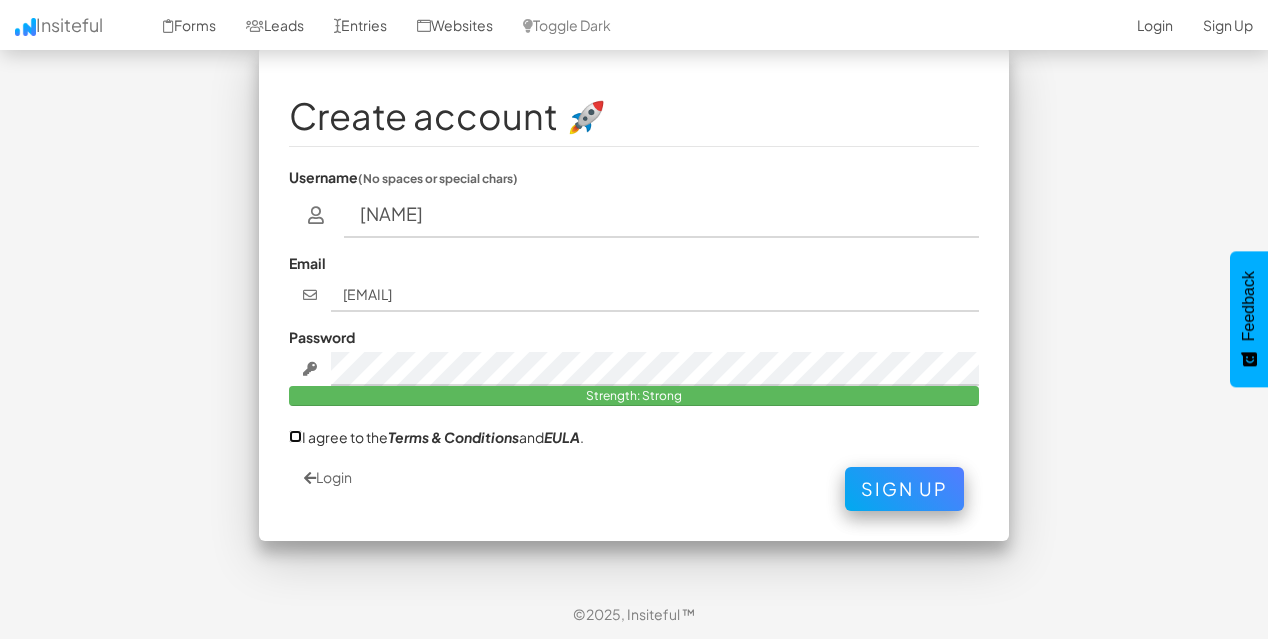 click on "I agree to the  Terms & Conditions  and  EULA ." at bounding box center [295, 436] 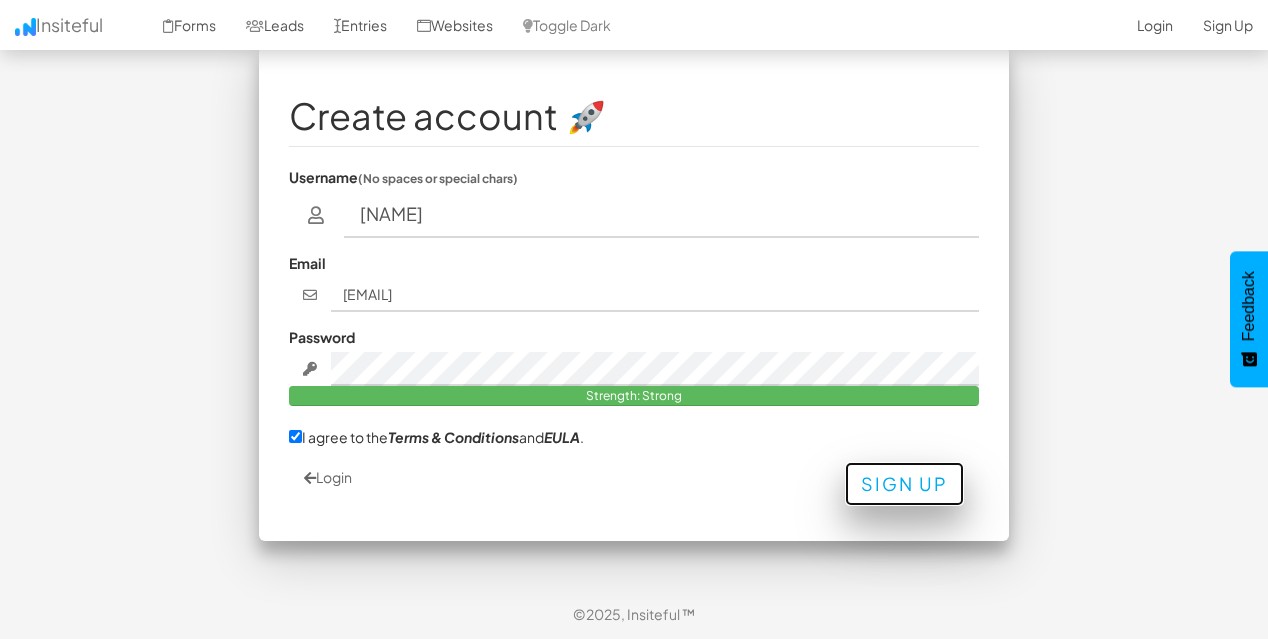 click on "Sign Up" at bounding box center (904, 484) 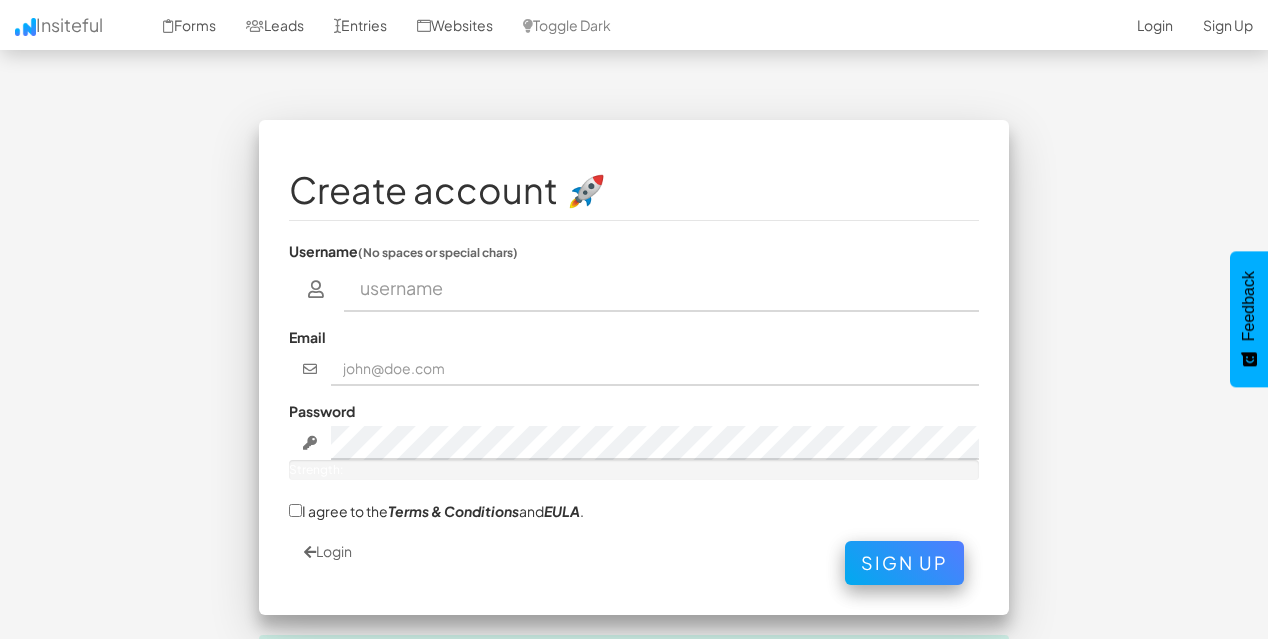 scroll, scrollTop: 0, scrollLeft: 0, axis: both 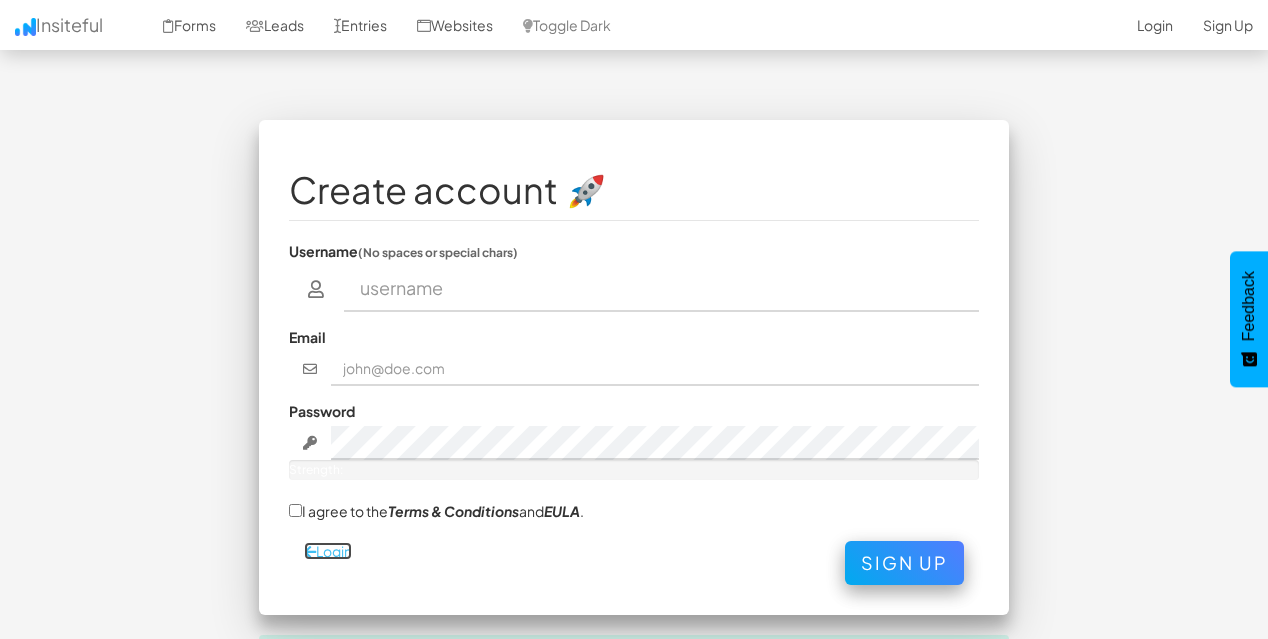 click on "Login" at bounding box center (328, 551) 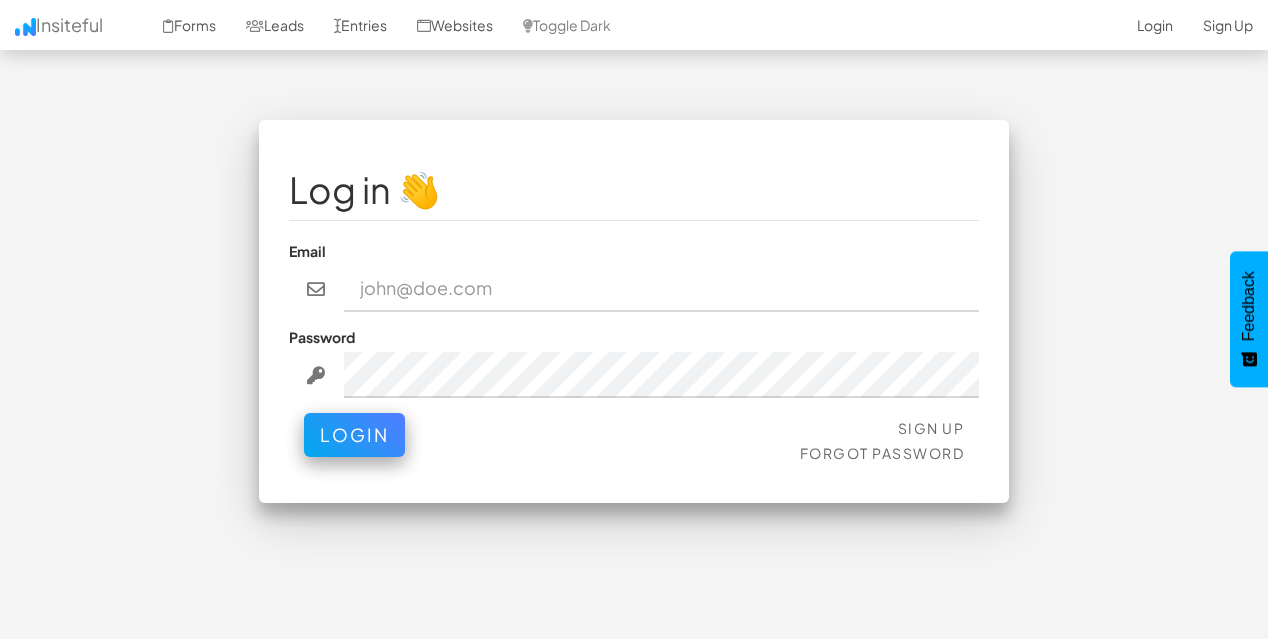 scroll, scrollTop: 0, scrollLeft: 0, axis: both 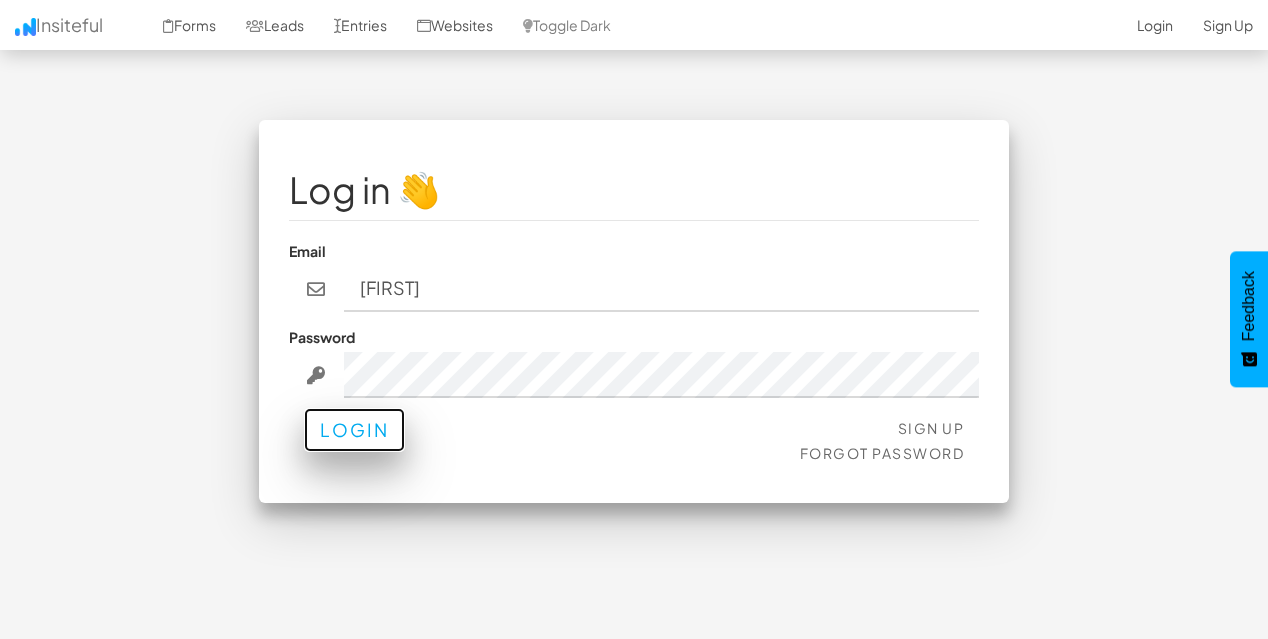 click on "Login" at bounding box center (354, 430) 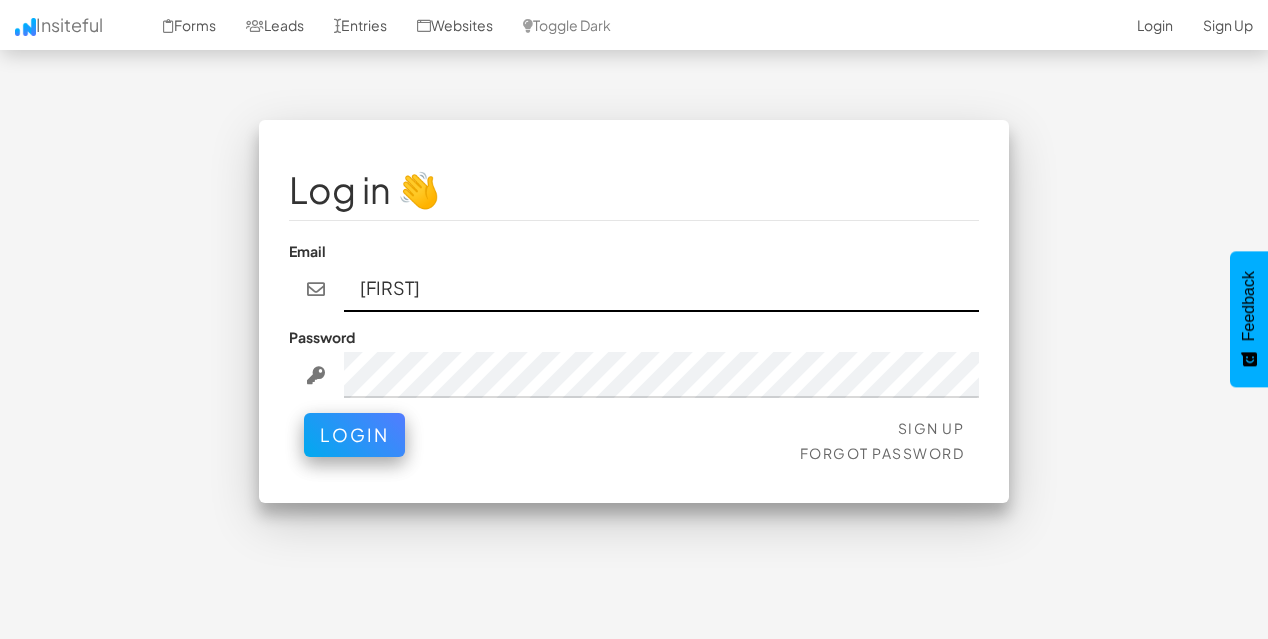 click on "chaewon" at bounding box center [662, 289] 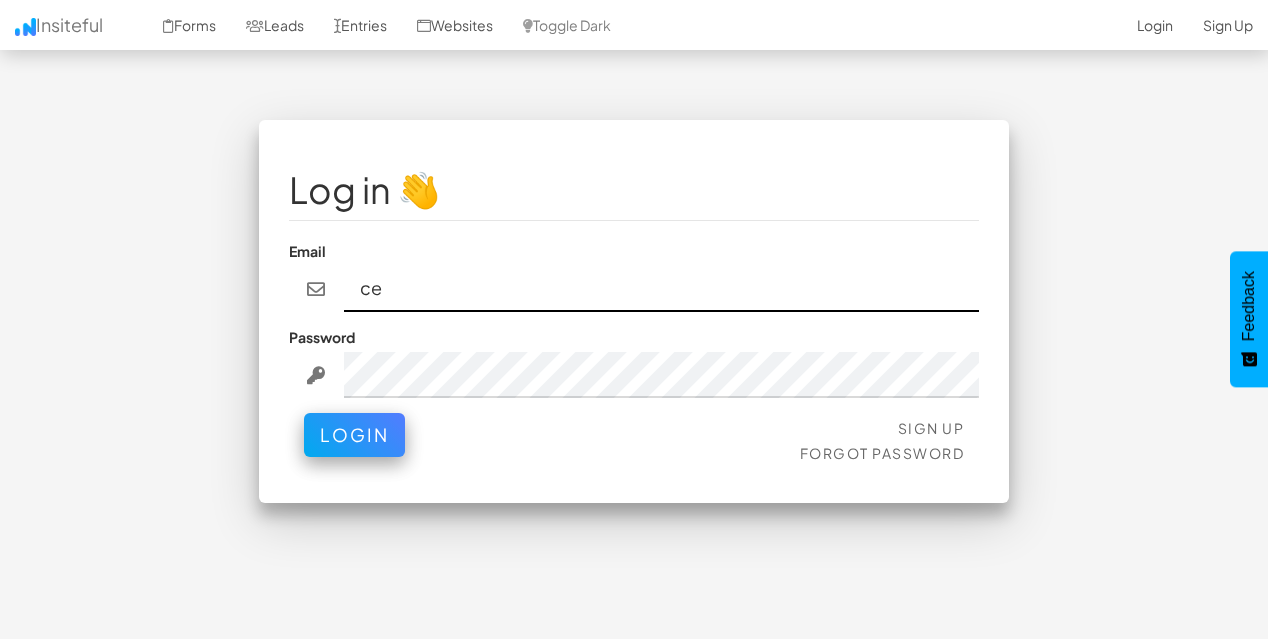 type on "ceo.han@lialia.kr" 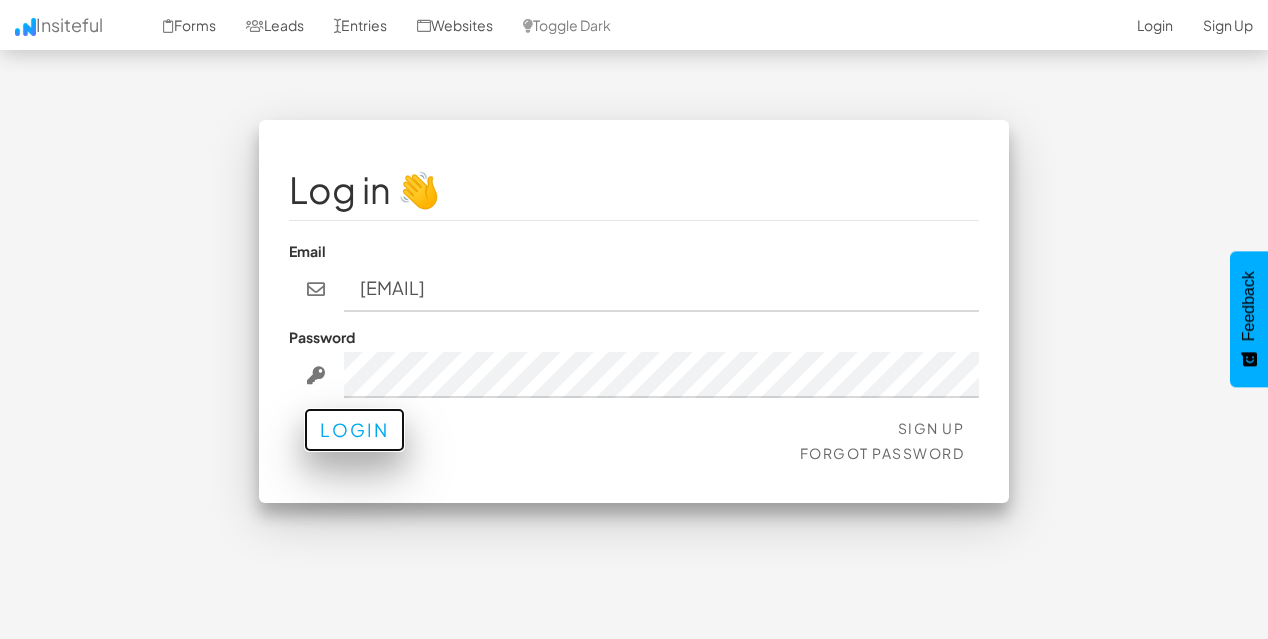 click on "Login" at bounding box center [354, 430] 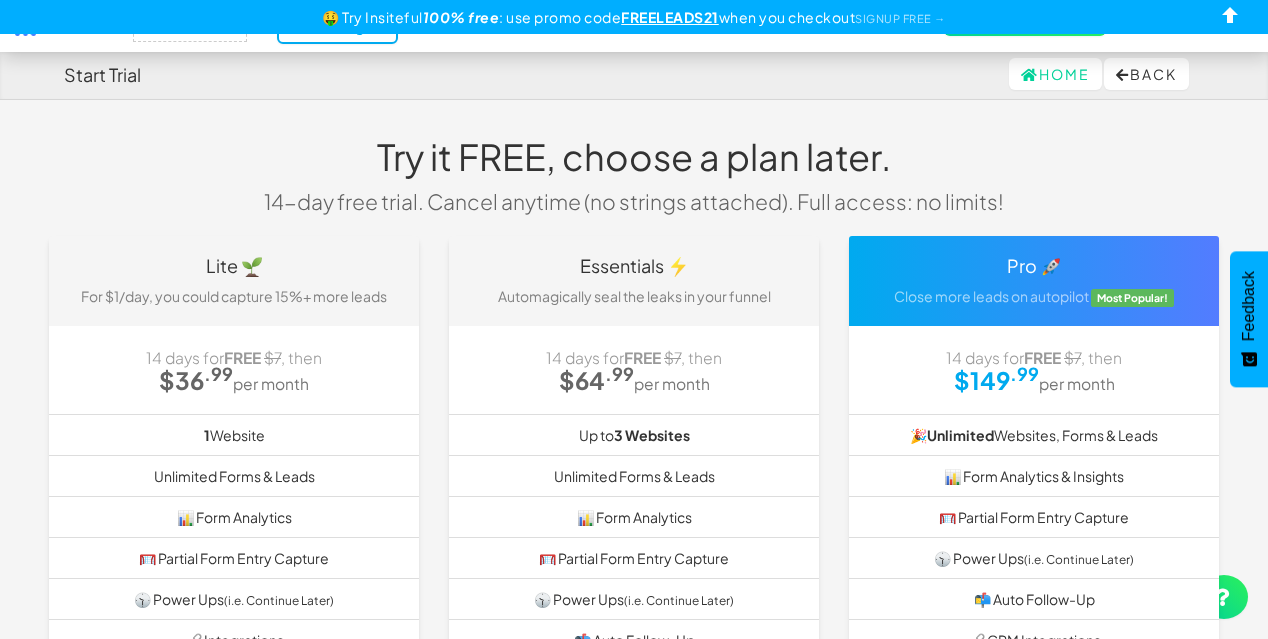 scroll, scrollTop: 0, scrollLeft: 0, axis: both 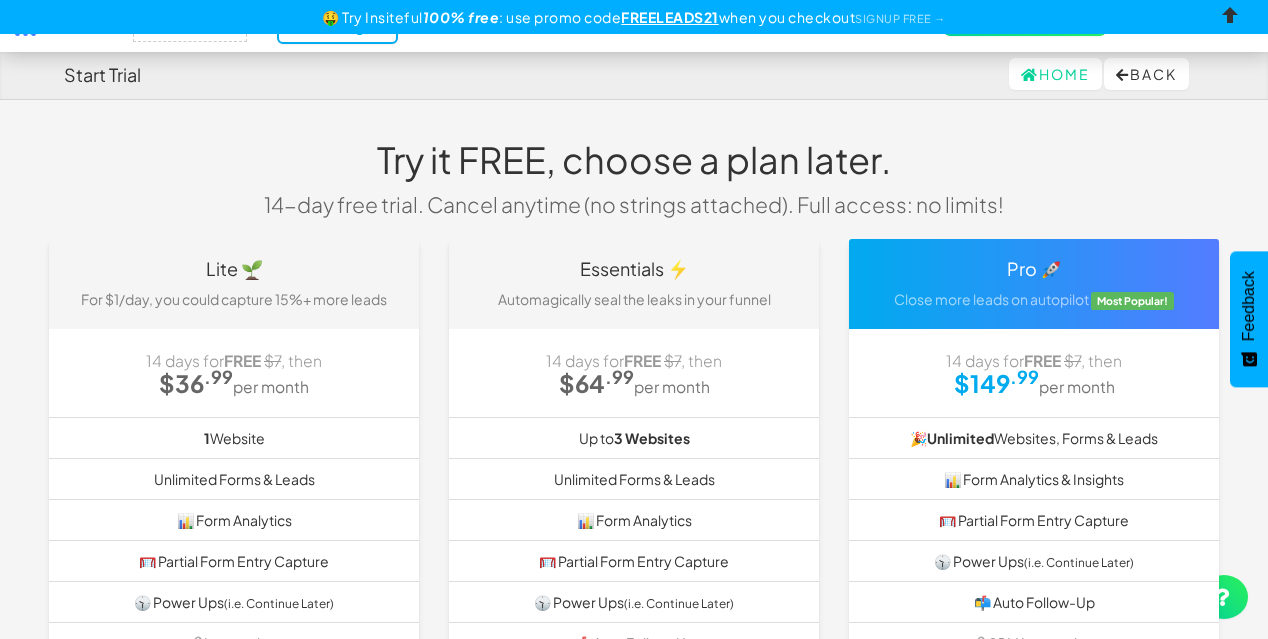 click at bounding box center [1231, 19] 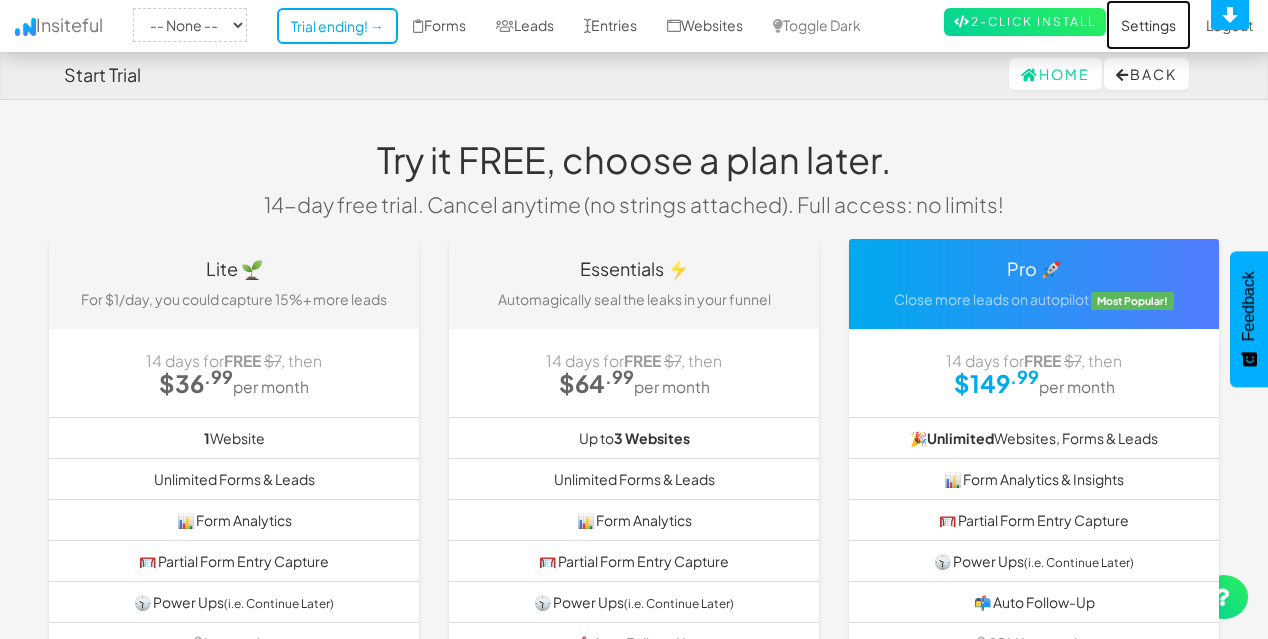click on "Settings" at bounding box center [1148, 25] 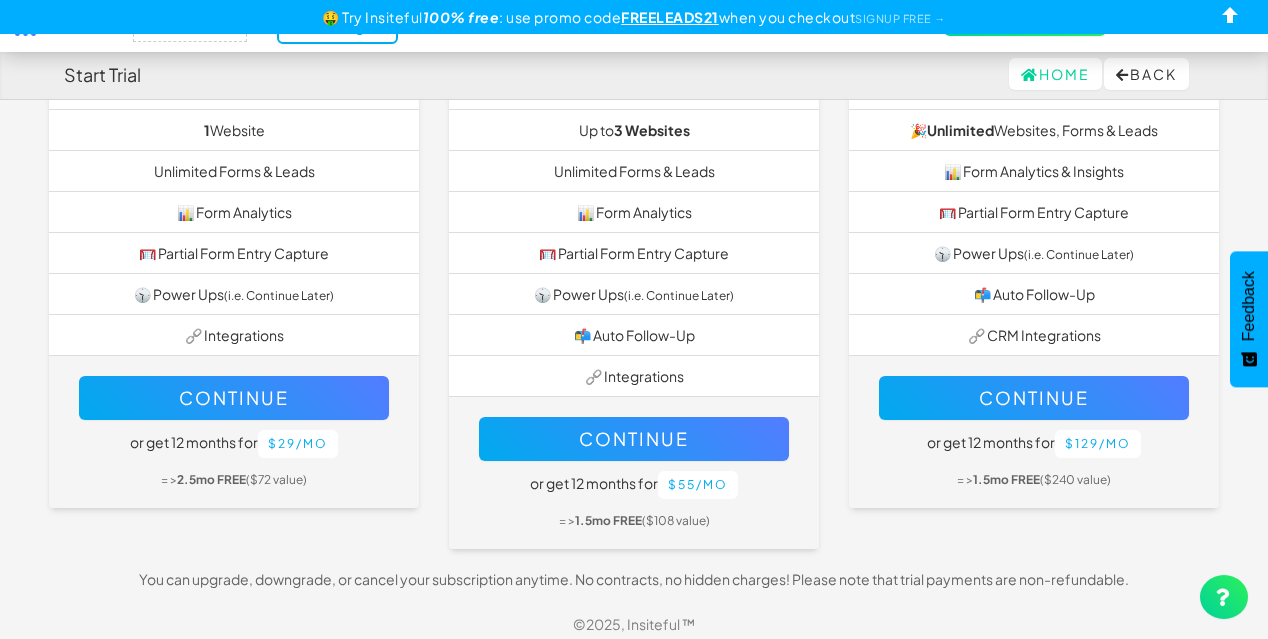 scroll, scrollTop: 312, scrollLeft: 0, axis: vertical 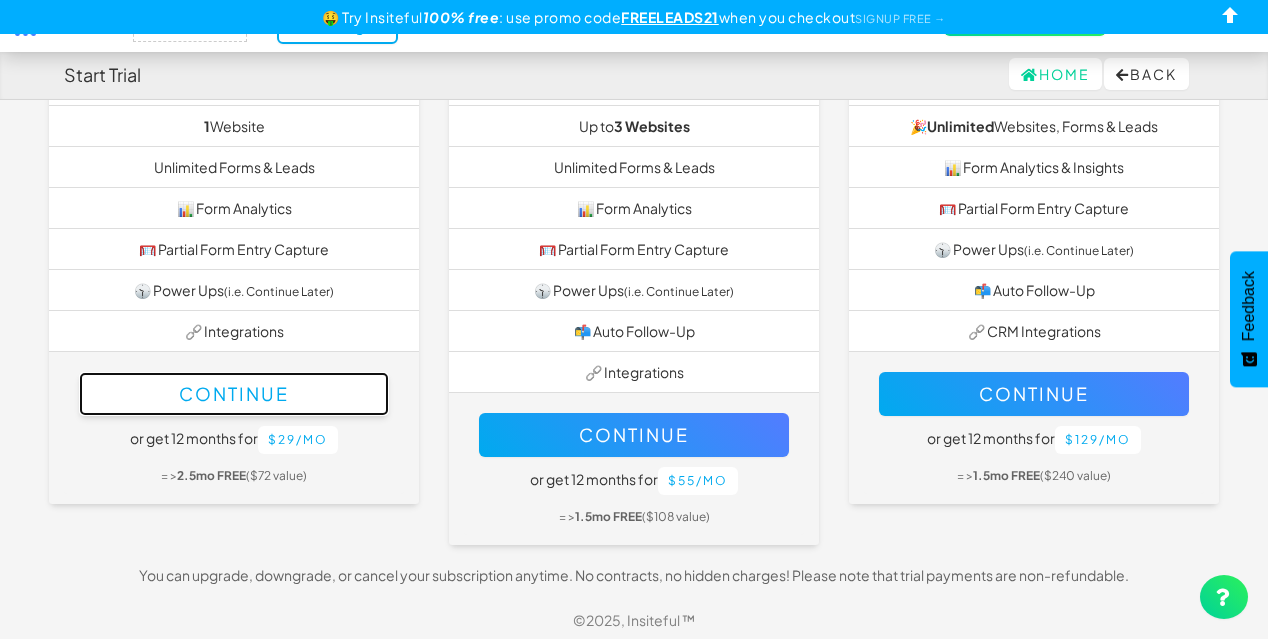 click on "Continue" at bounding box center [234, 394] 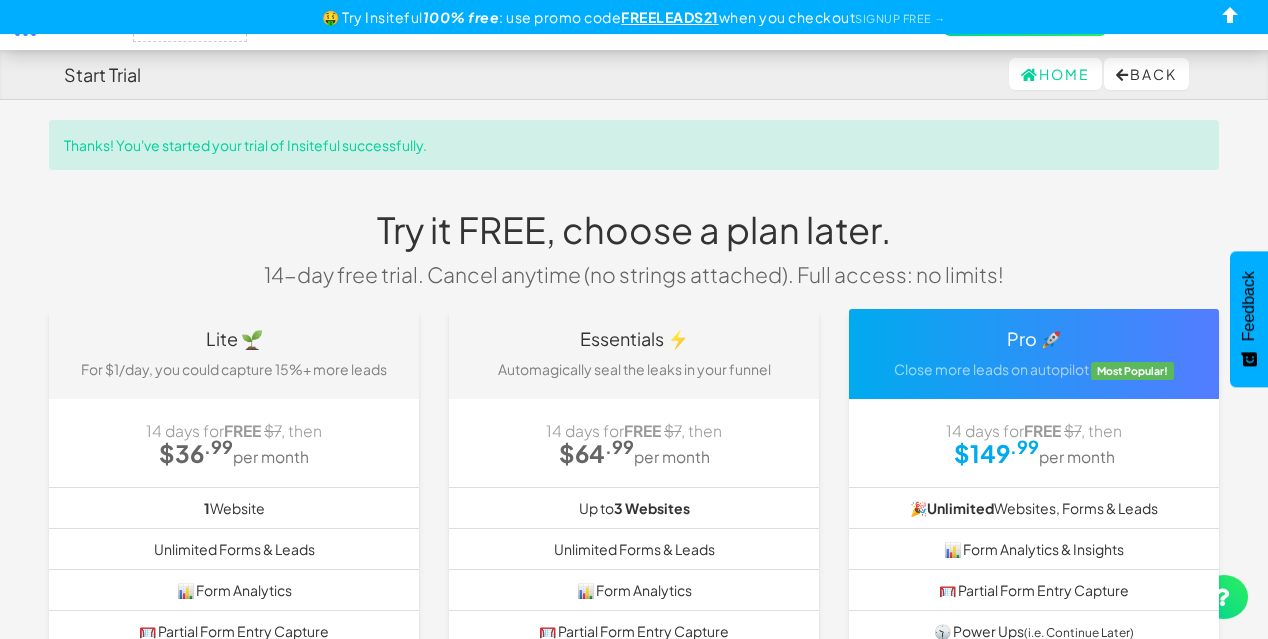 scroll, scrollTop: 0, scrollLeft: 0, axis: both 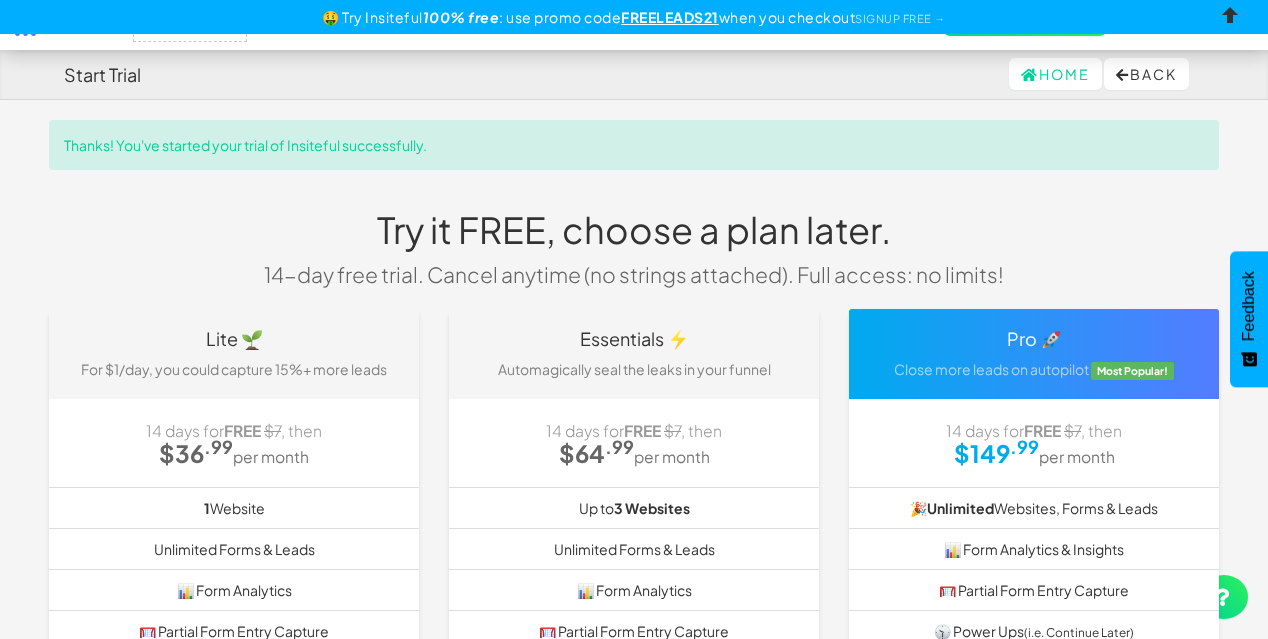 click at bounding box center [1231, 19] 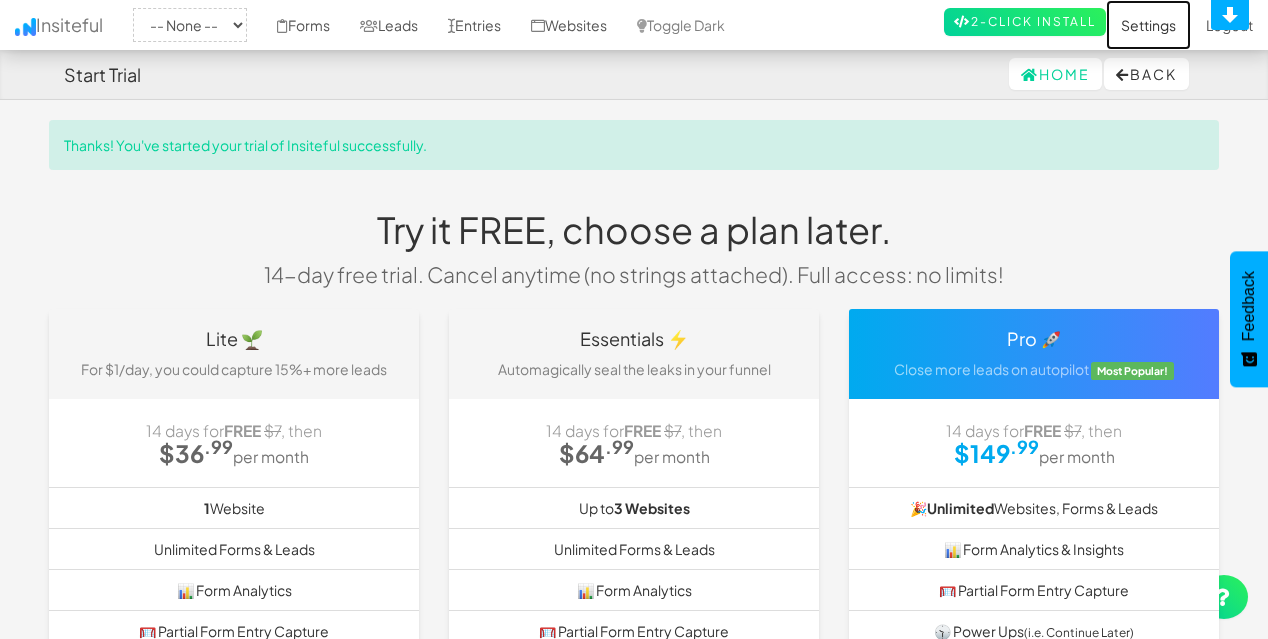 click on "Settings" at bounding box center [1148, 25] 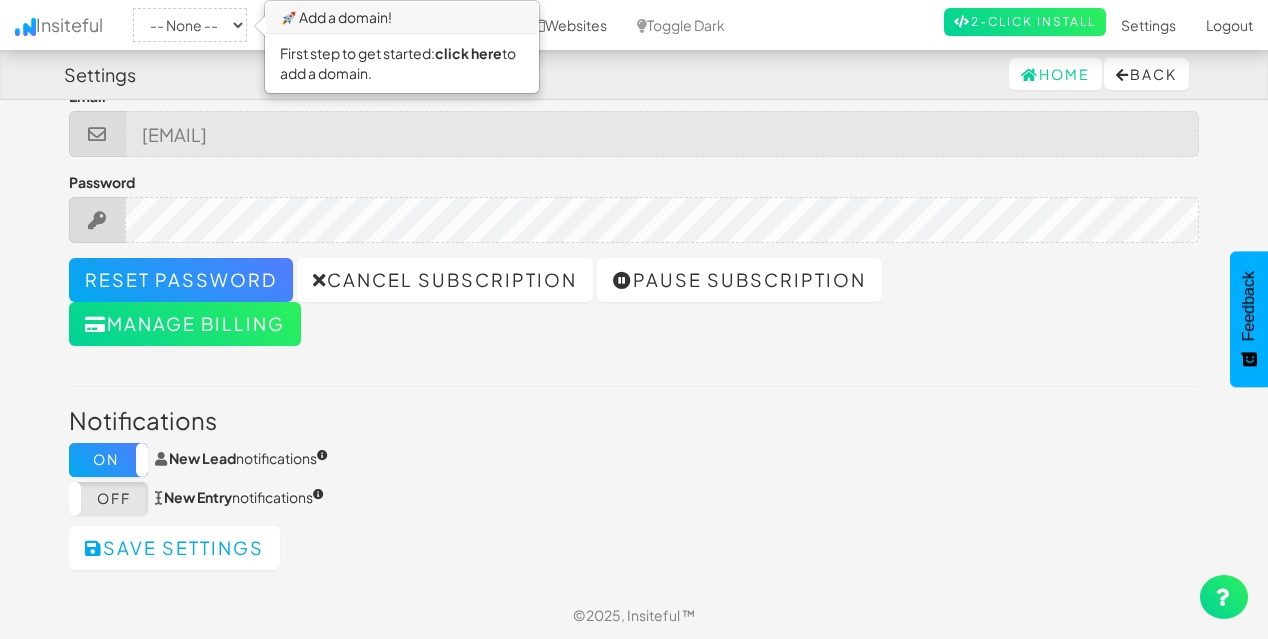 scroll, scrollTop: 0, scrollLeft: 0, axis: both 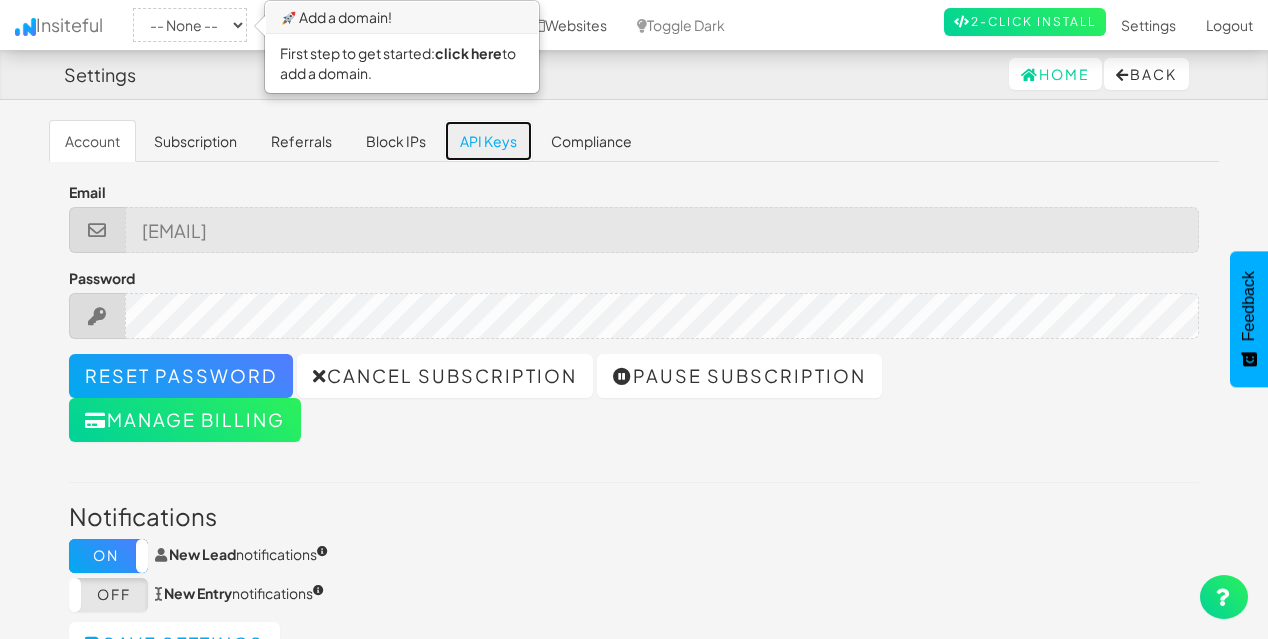 click on "API Keys" at bounding box center [488, 141] 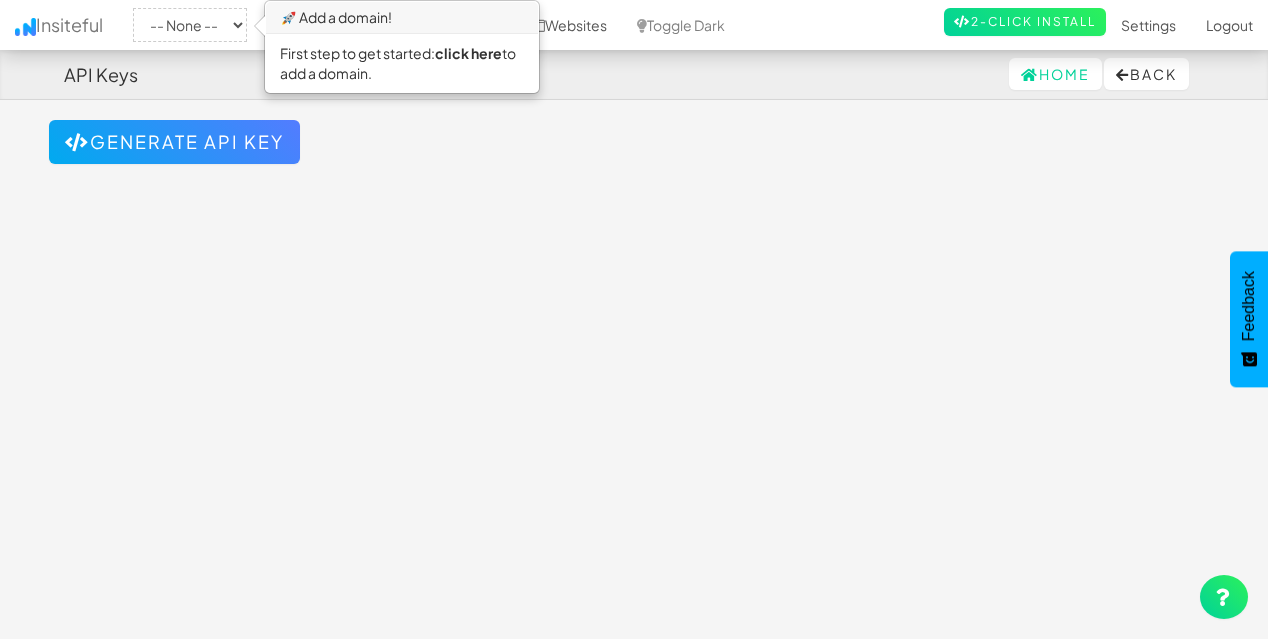 scroll, scrollTop: 0, scrollLeft: 0, axis: both 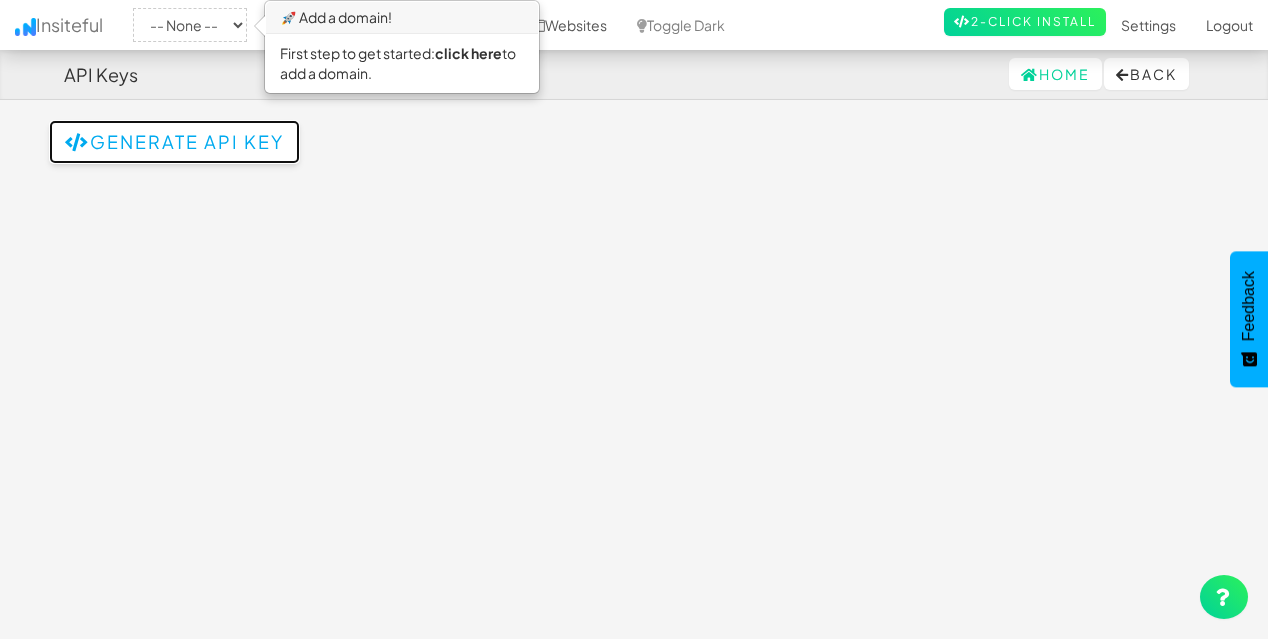 click on "Generate API Key" at bounding box center [174, 142] 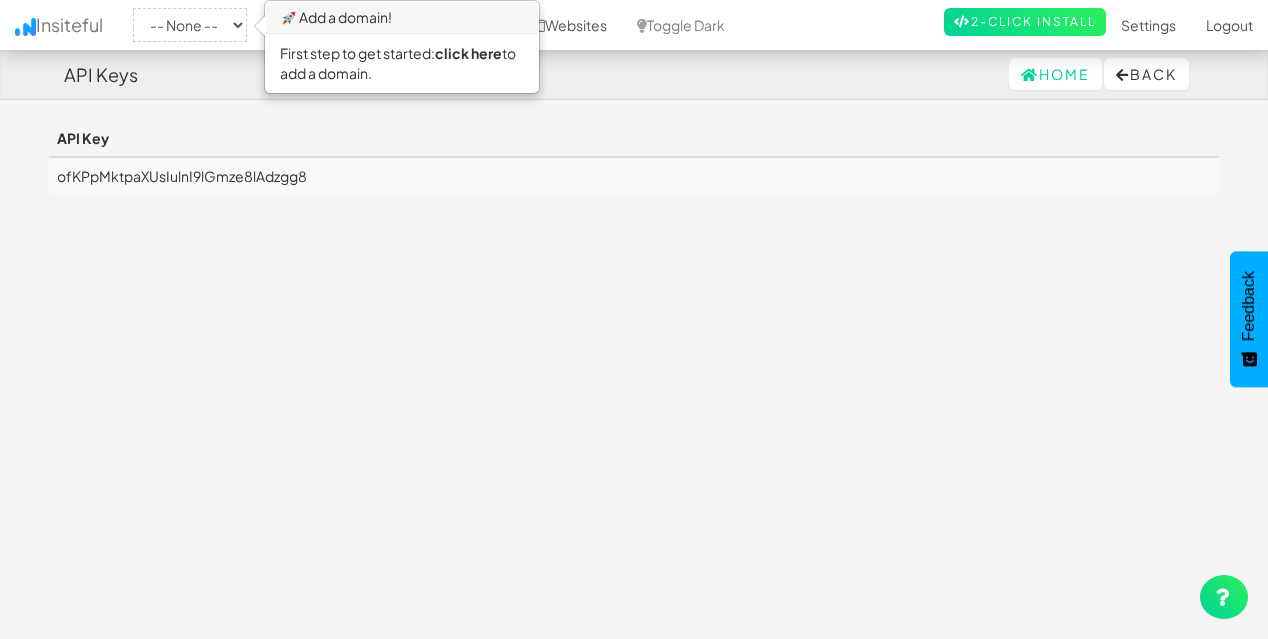 scroll, scrollTop: 0, scrollLeft: 0, axis: both 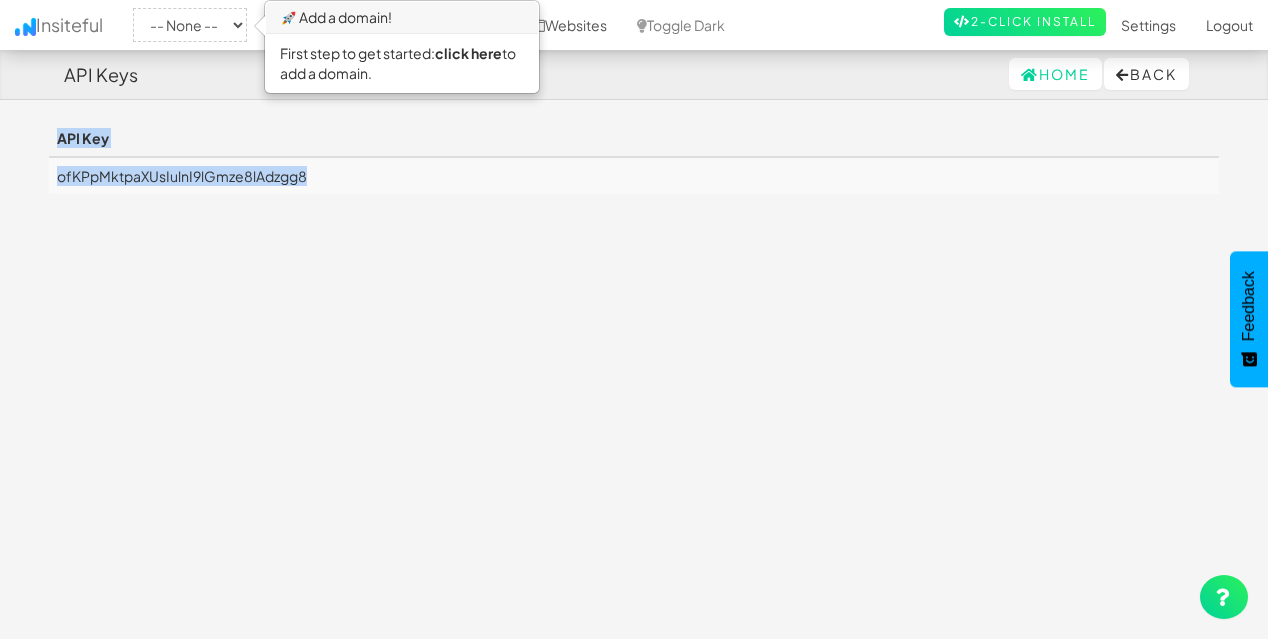 drag, startPoint x: 325, startPoint y: 173, endPoint x: 0, endPoint y: 171, distance: 325.00616 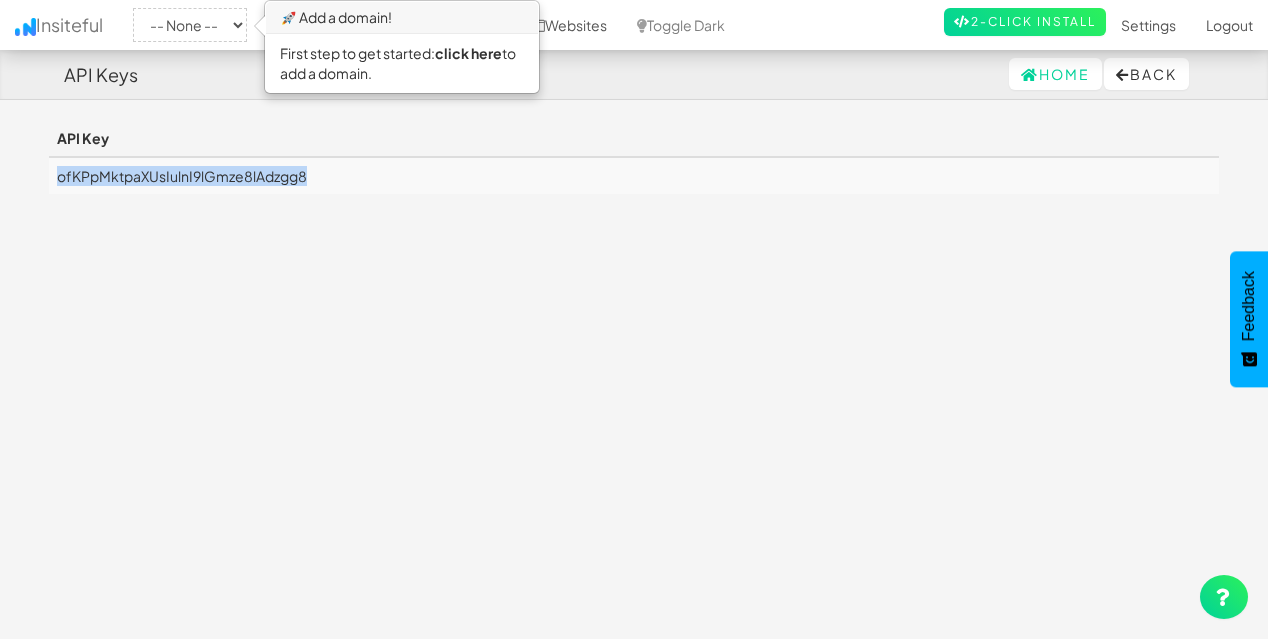 drag, startPoint x: 59, startPoint y: 175, endPoint x: 332, endPoint y: 181, distance: 273.06592 